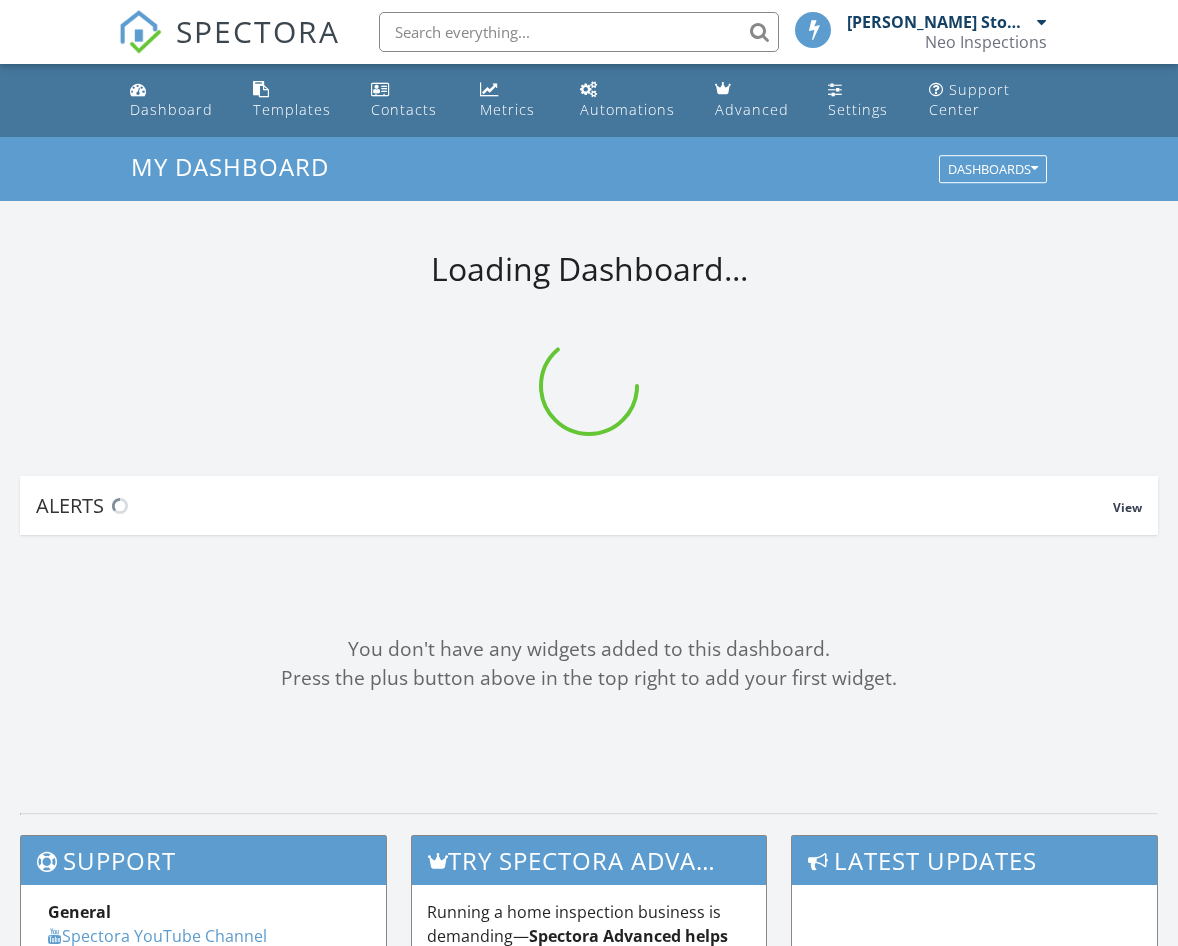 scroll, scrollTop: 0, scrollLeft: 0, axis: both 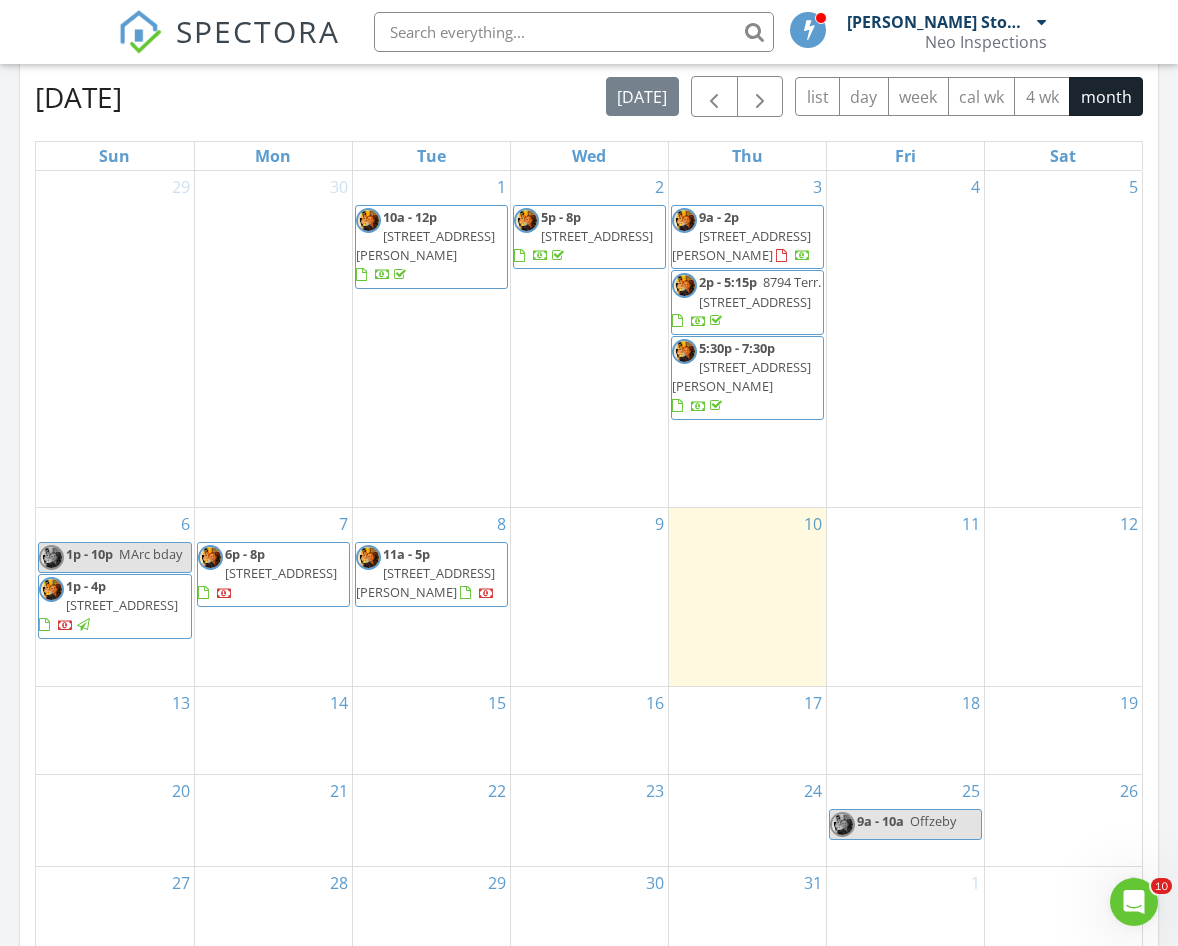 click on "2069 Rue Gosselin, Laval H7T 2A9" at bounding box center [122, 605] 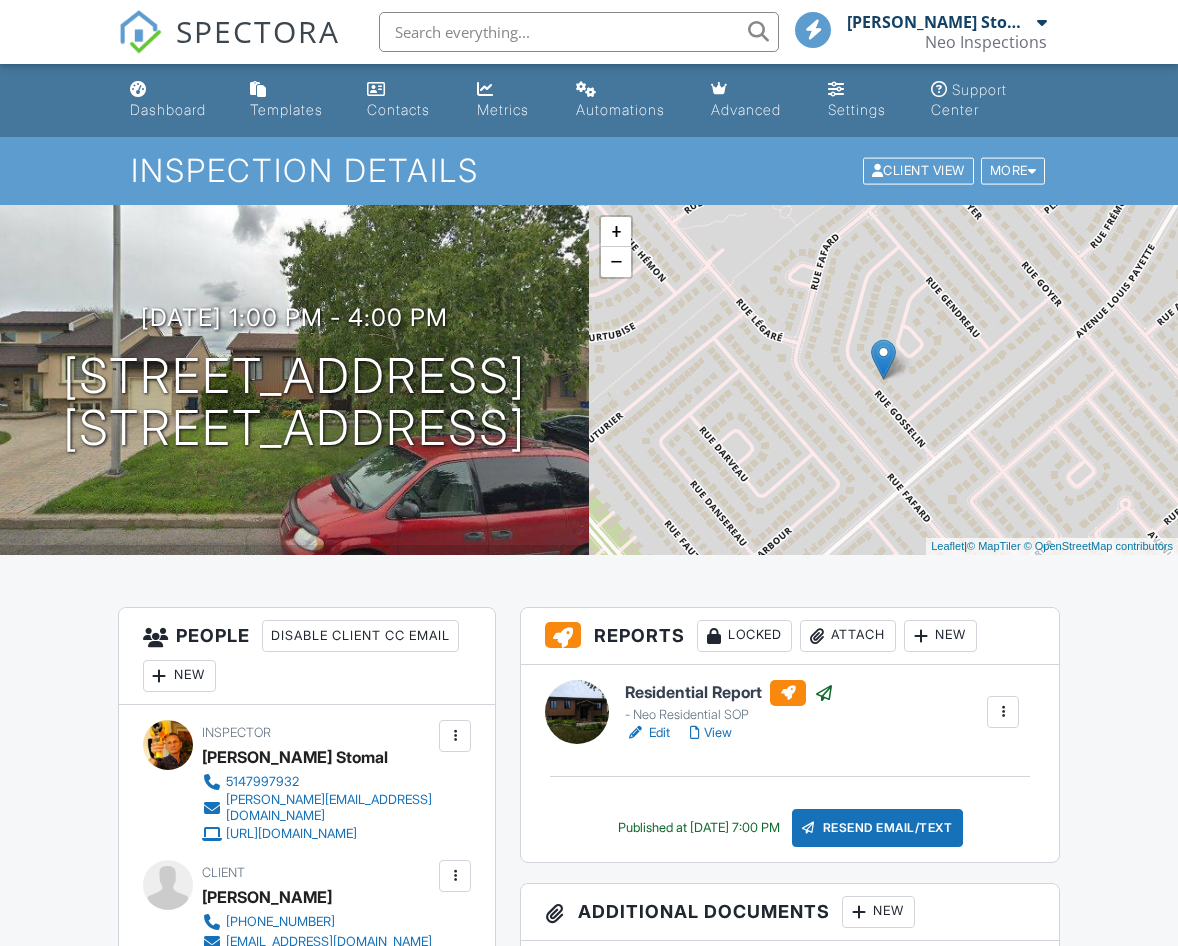 scroll, scrollTop: 900, scrollLeft: 0, axis: vertical 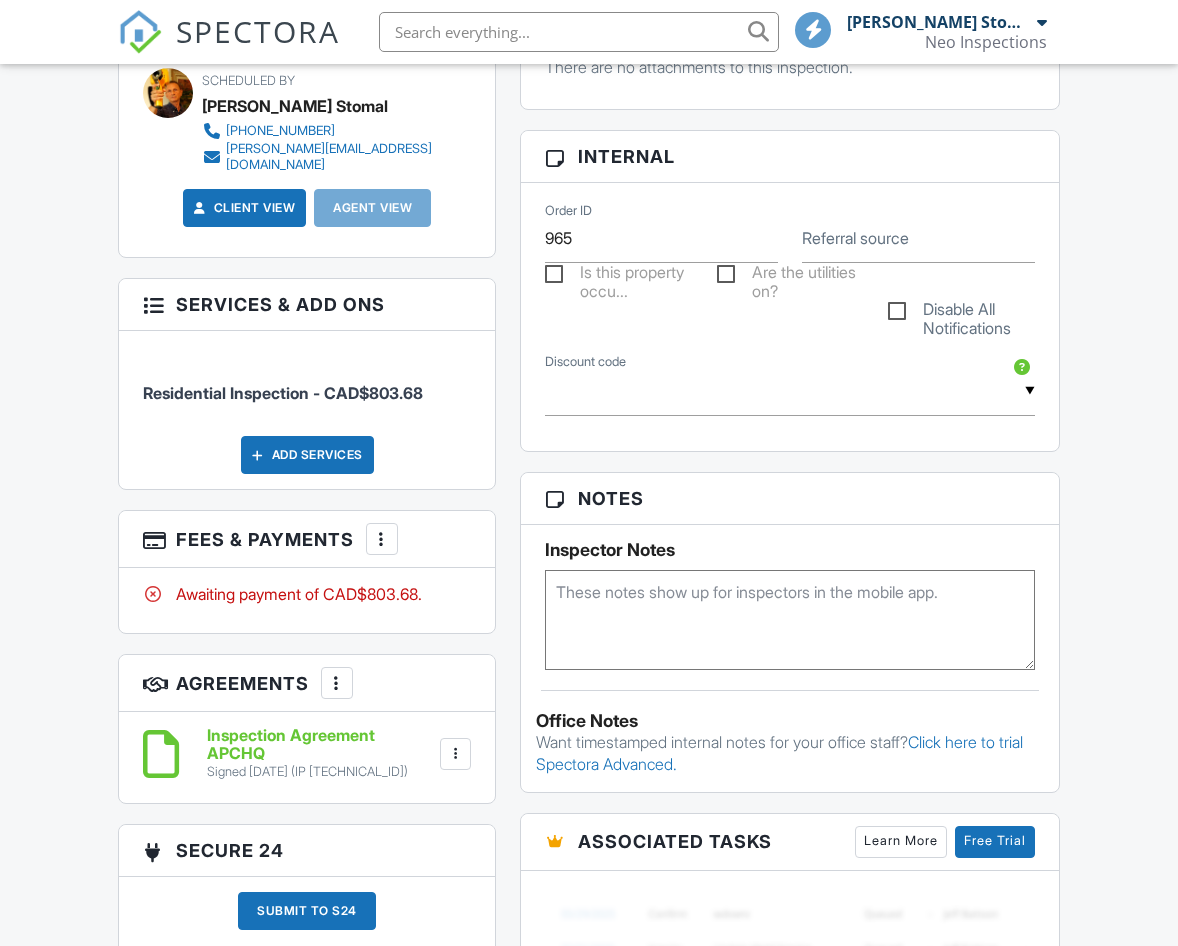 click at bounding box center [382, 539] 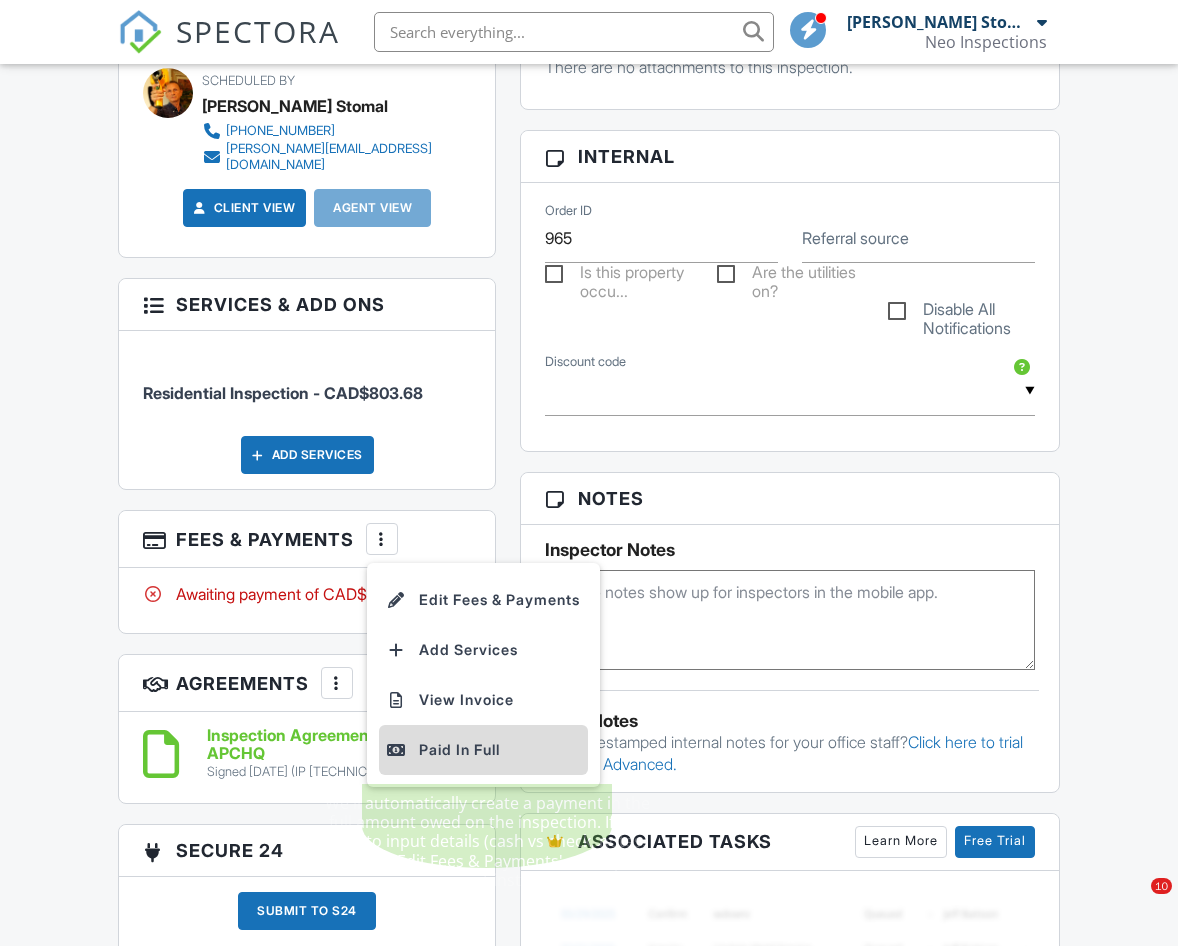 click on "Paid In Full" at bounding box center [483, 750] 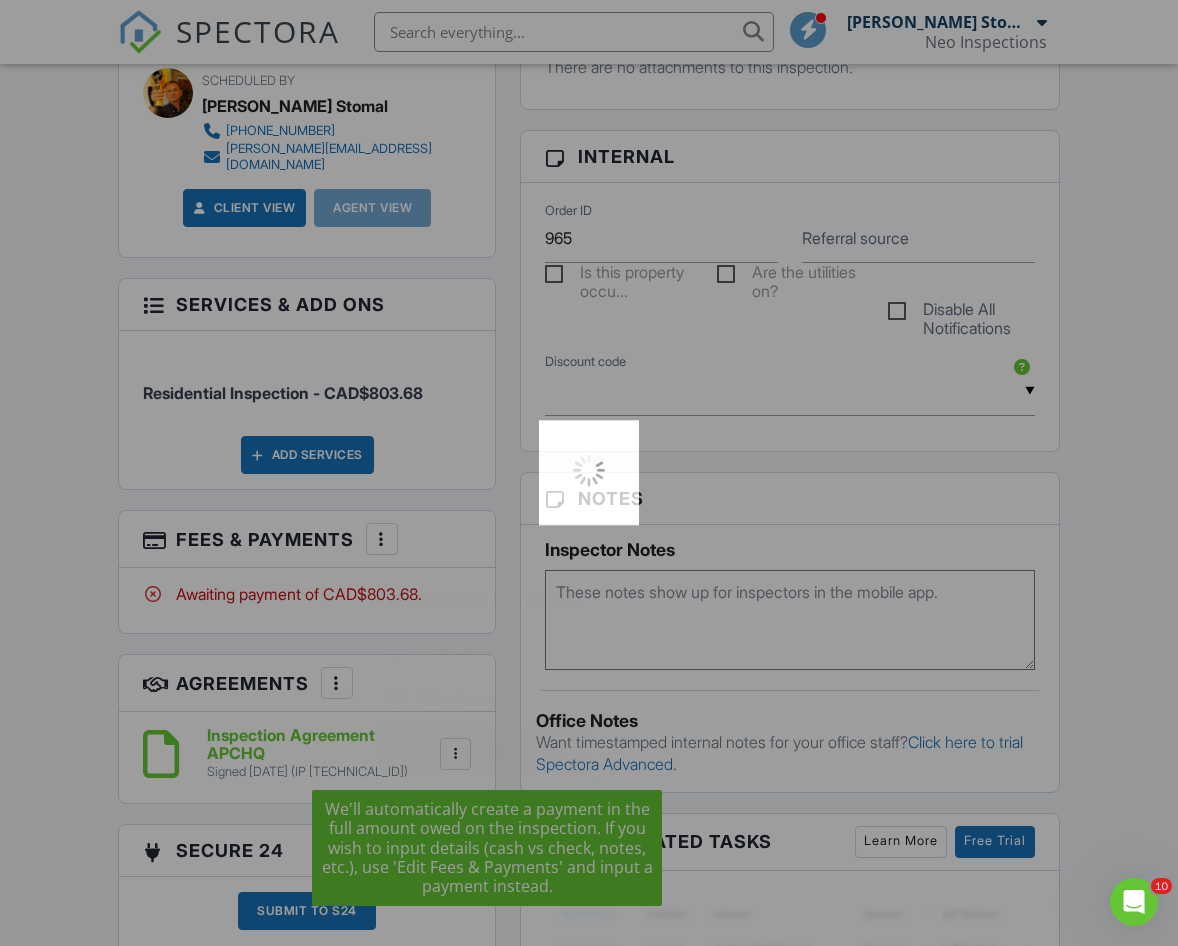 scroll, scrollTop: 0, scrollLeft: 0, axis: both 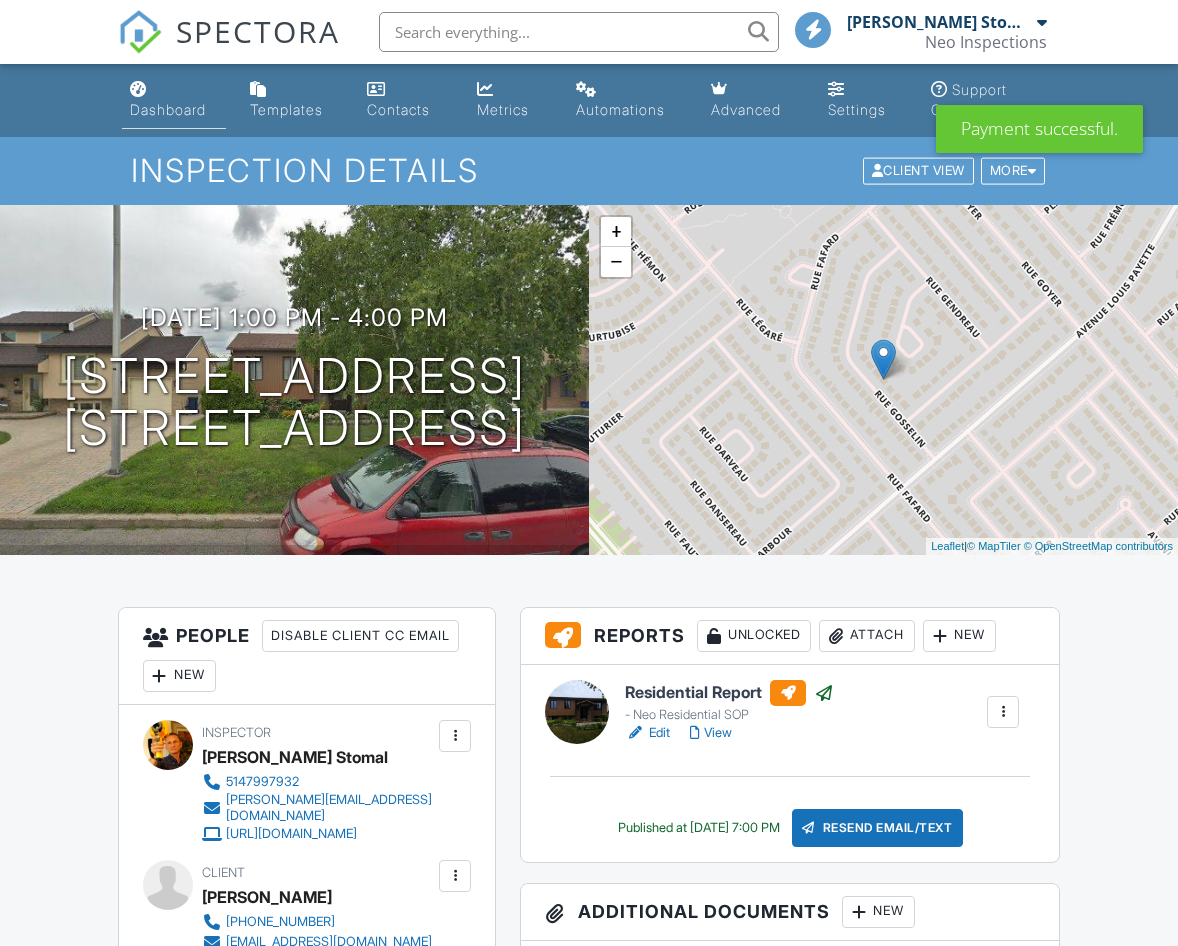 click on "Dashboard" at bounding box center (168, 109) 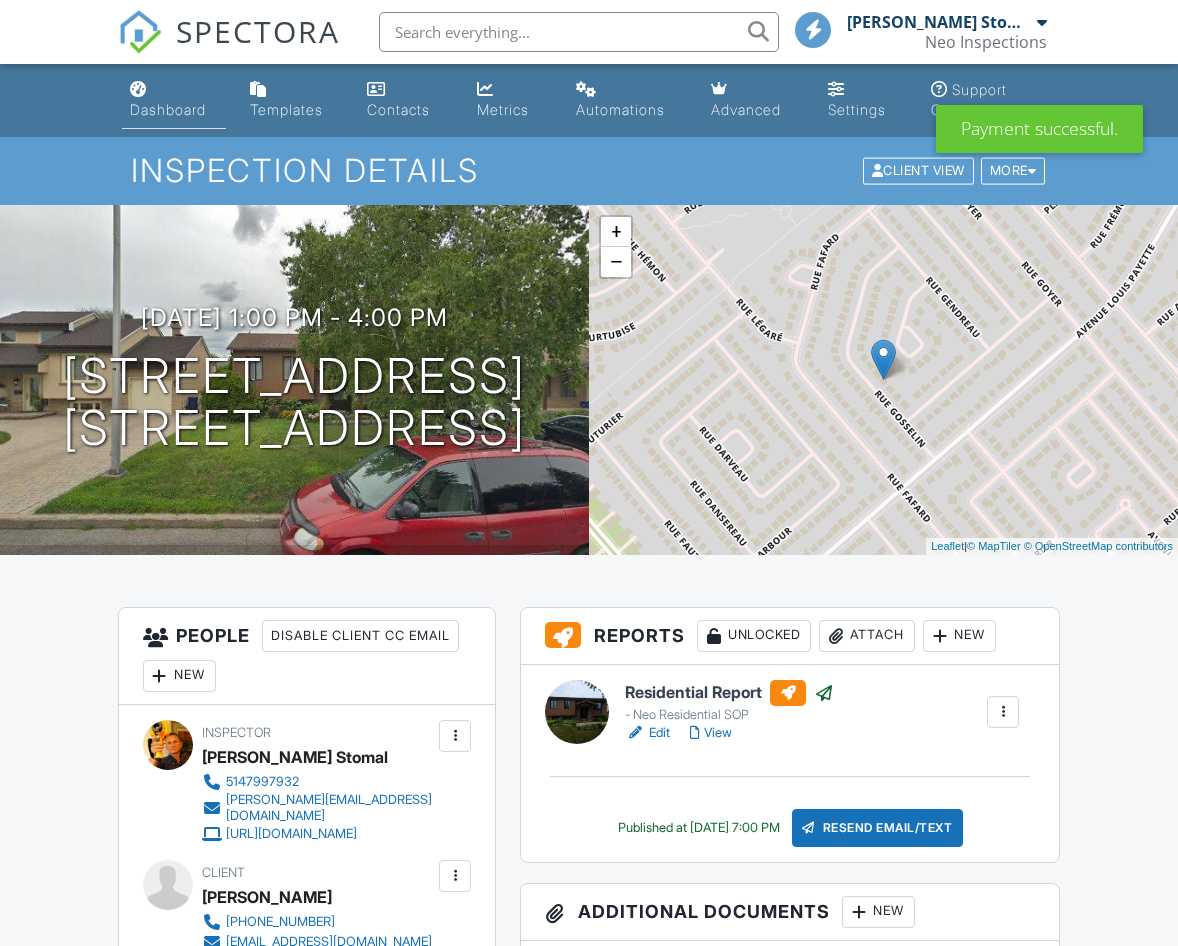 scroll, scrollTop: 0, scrollLeft: 0, axis: both 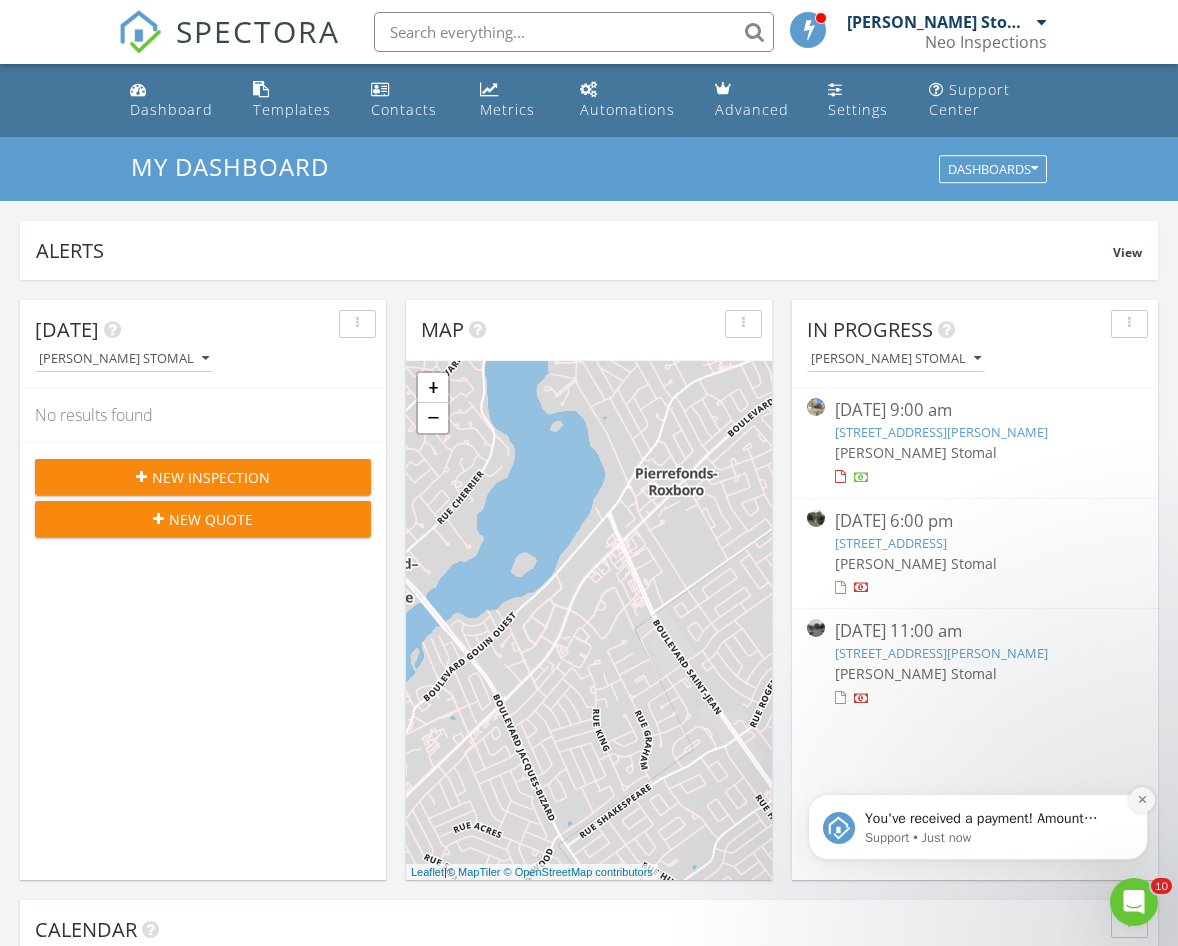 click at bounding box center (1142, 800) 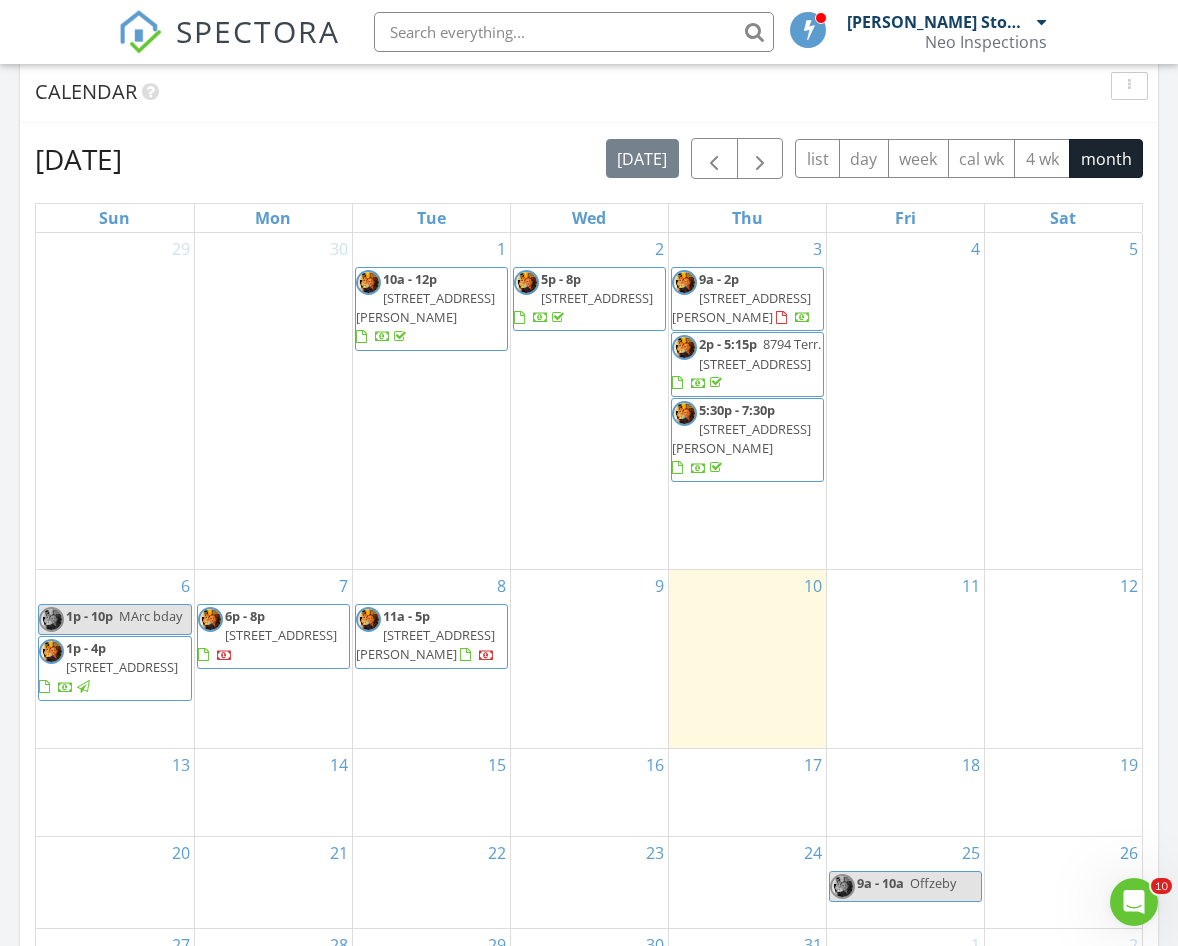 scroll, scrollTop: 900, scrollLeft: 0, axis: vertical 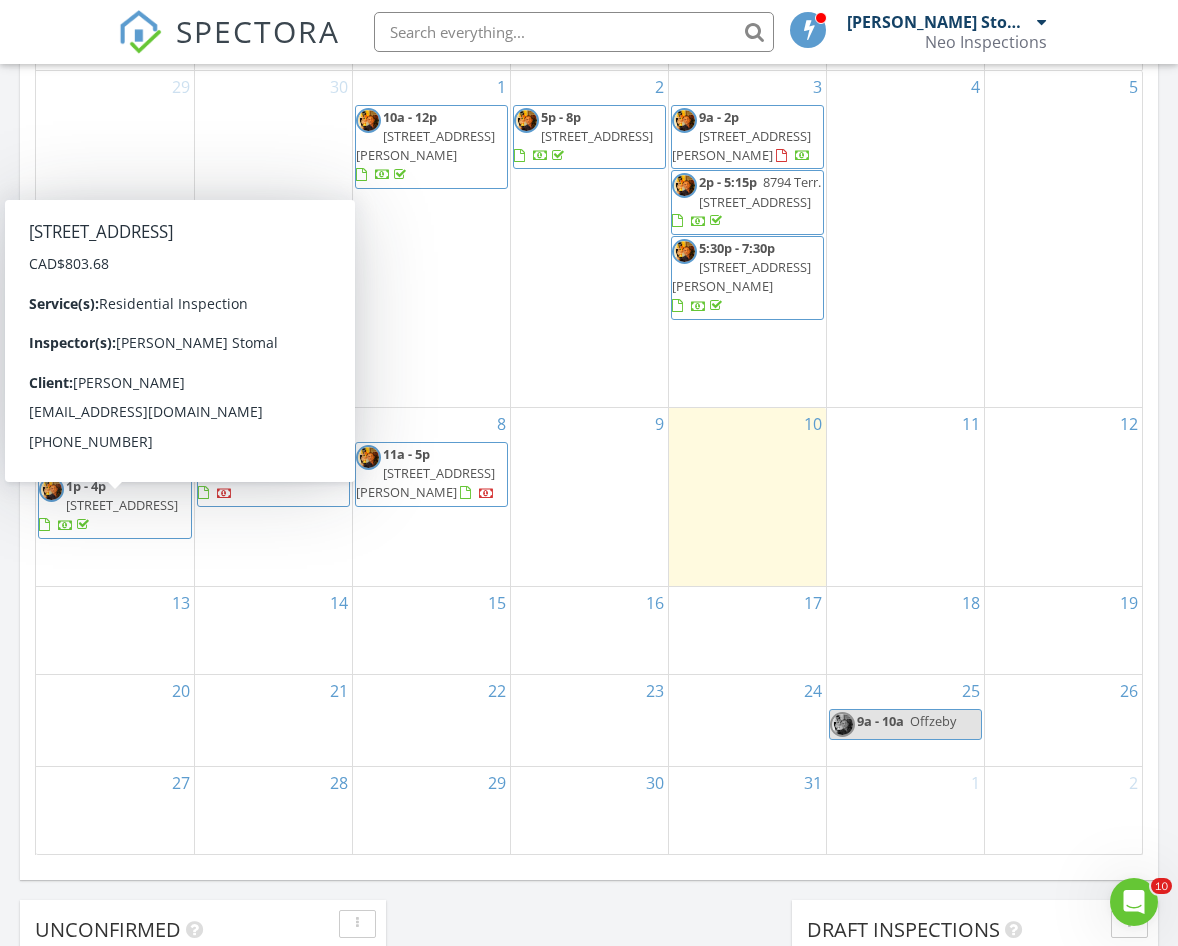 click on "2069 Rue Gosselin, Laval H7T 2A9" at bounding box center (122, 505) 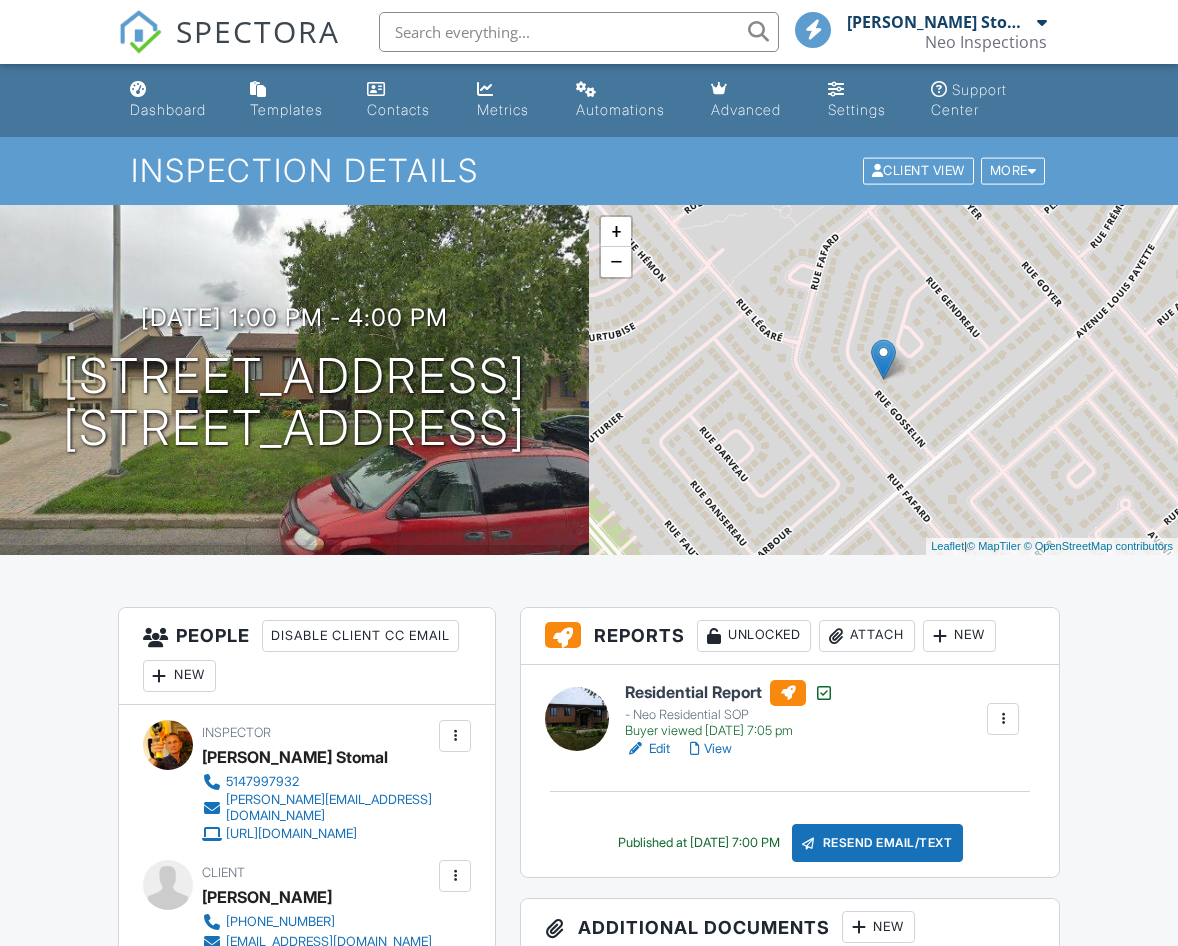 scroll, scrollTop: 300, scrollLeft: 0, axis: vertical 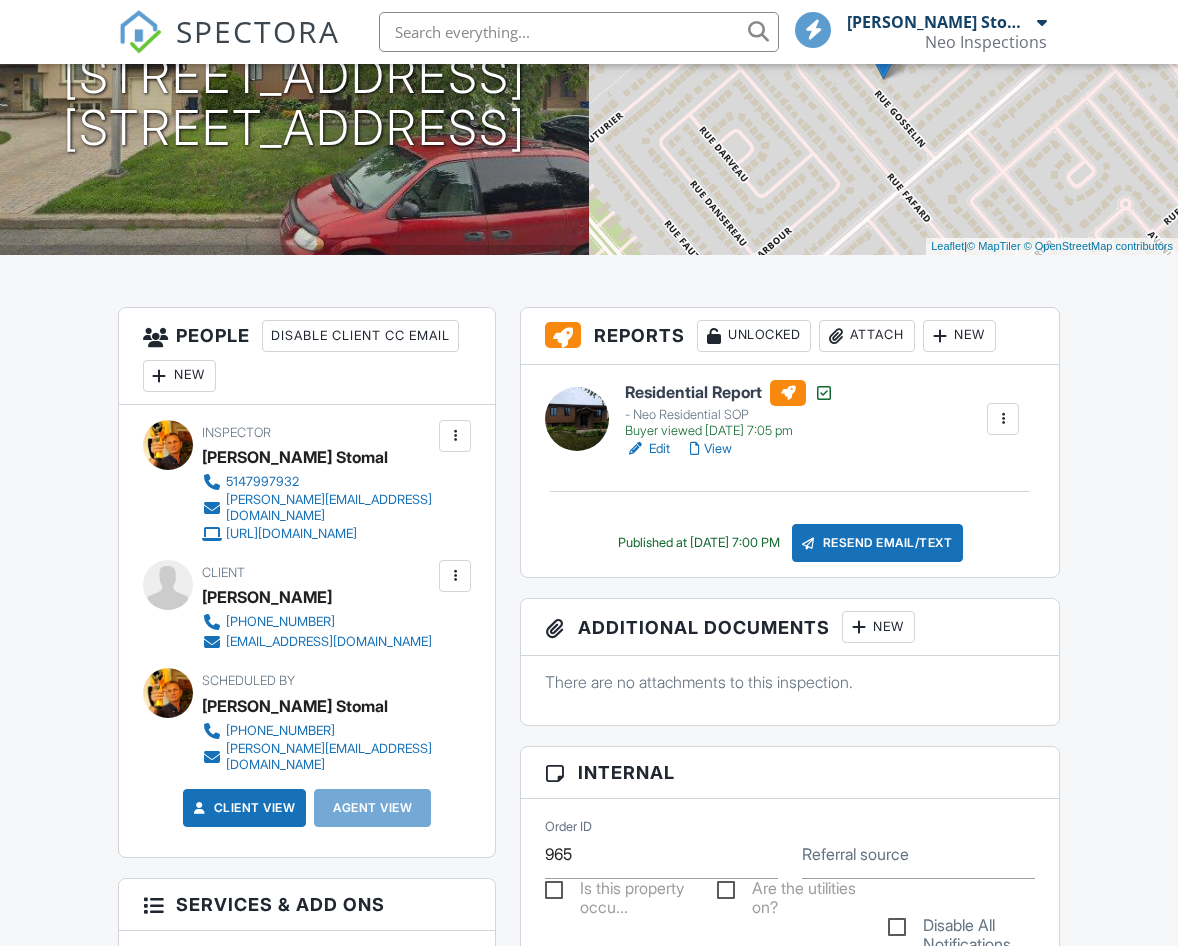 click on "New" at bounding box center (179, 376) 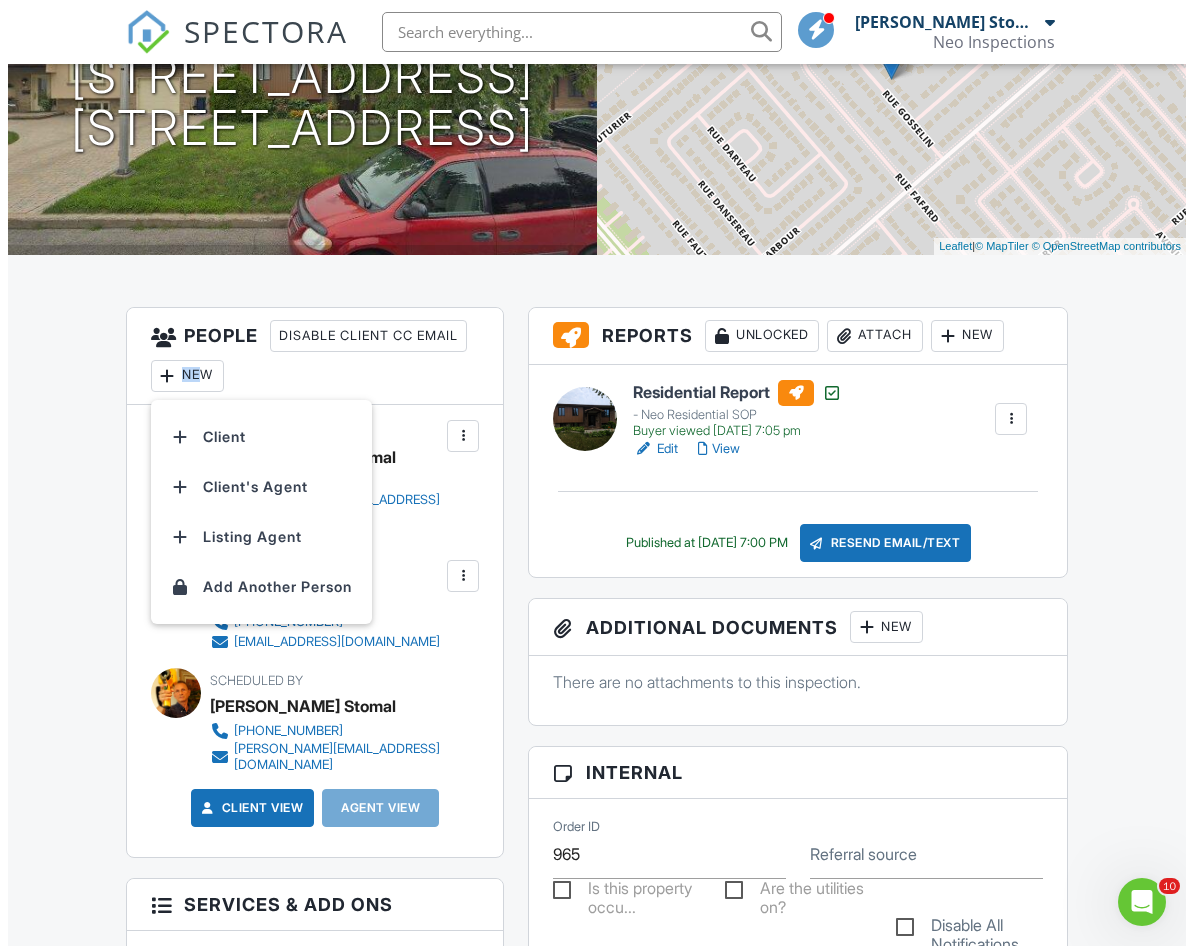 scroll, scrollTop: 0, scrollLeft: 0, axis: both 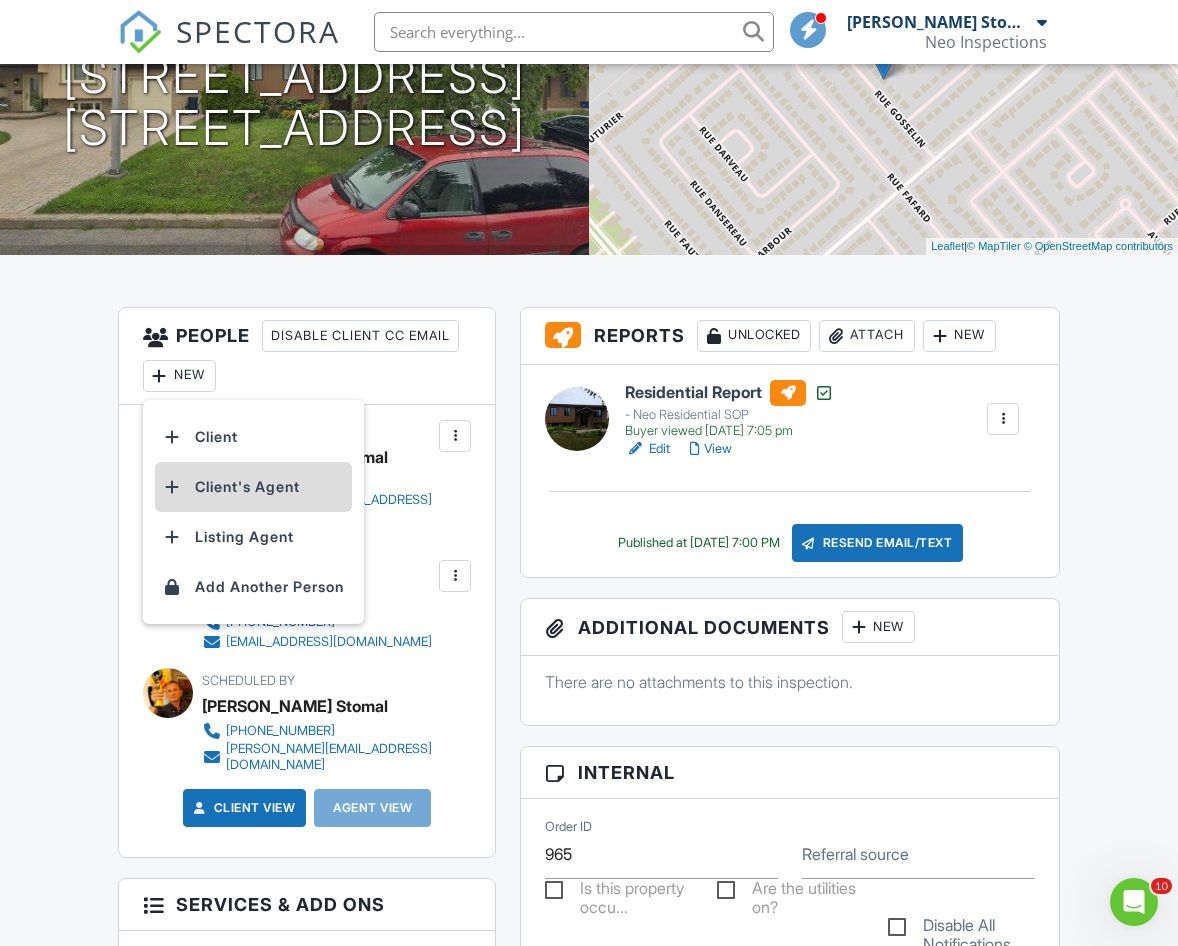 drag, startPoint x: 183, startPoint y: 366, endPoint x: 250, endPoint y: 482, distance: 133.95895 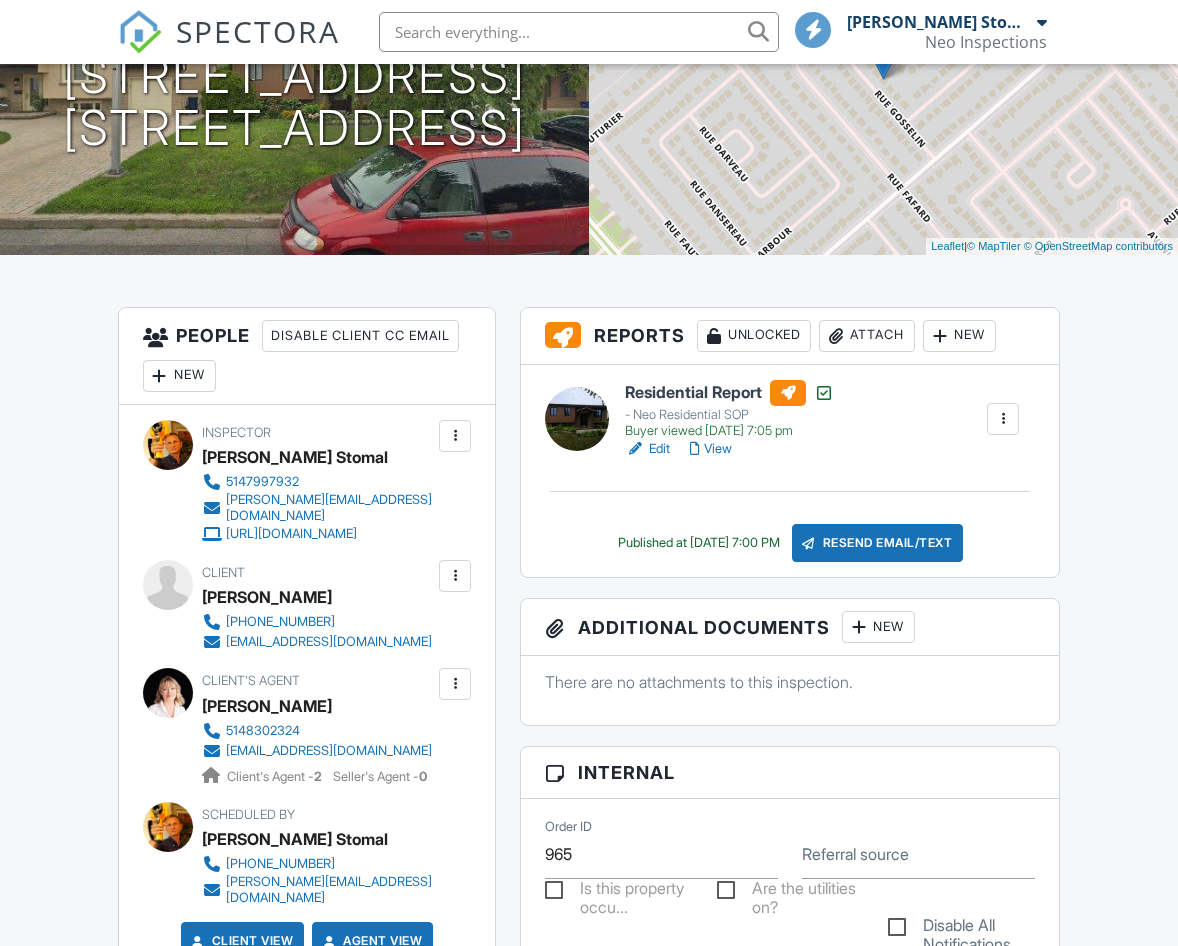 scroll, scrollTop: 300, scrollLeft: 0, axis: vertical 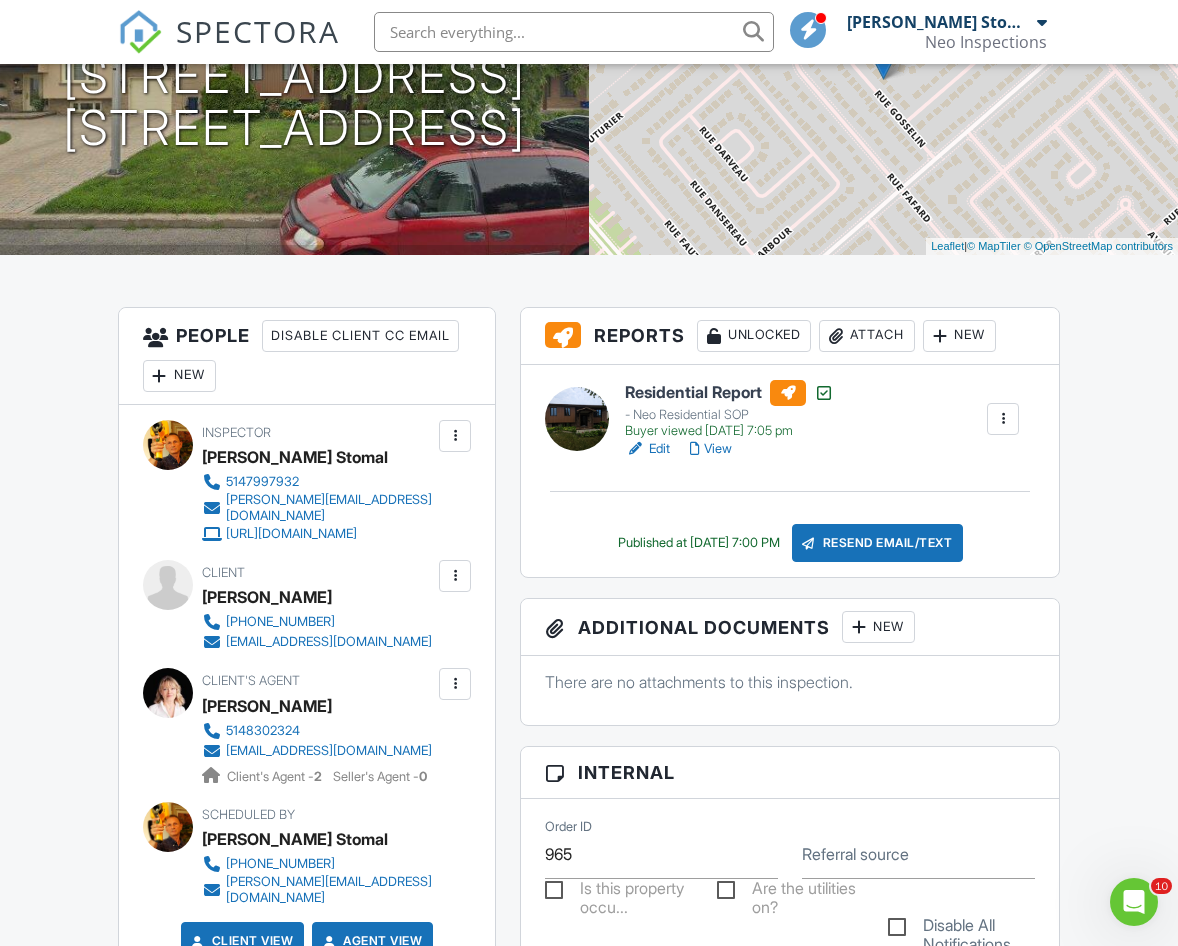 click at bounding box center [455, 684] 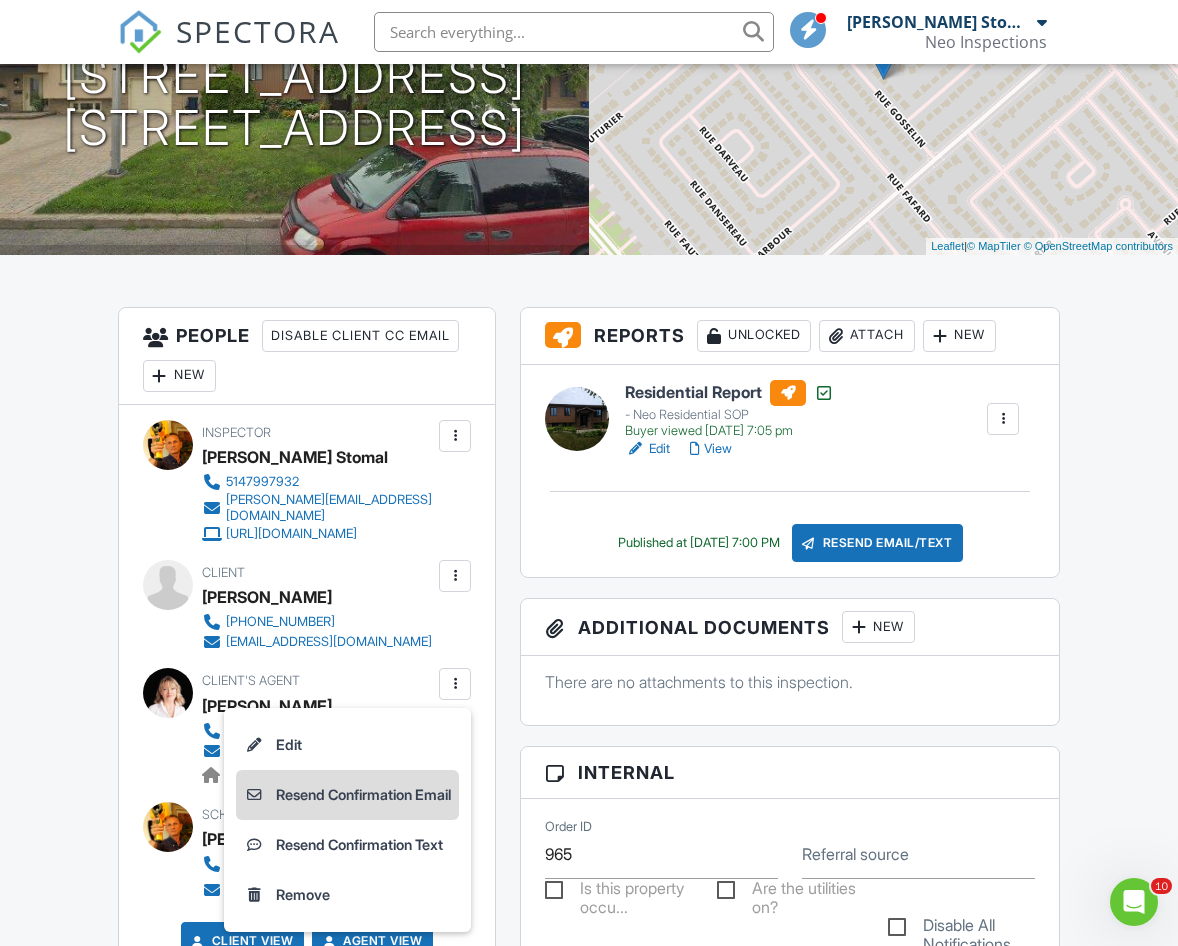 click on "Resend Confirmation Email" at bounding box center [347, 795] 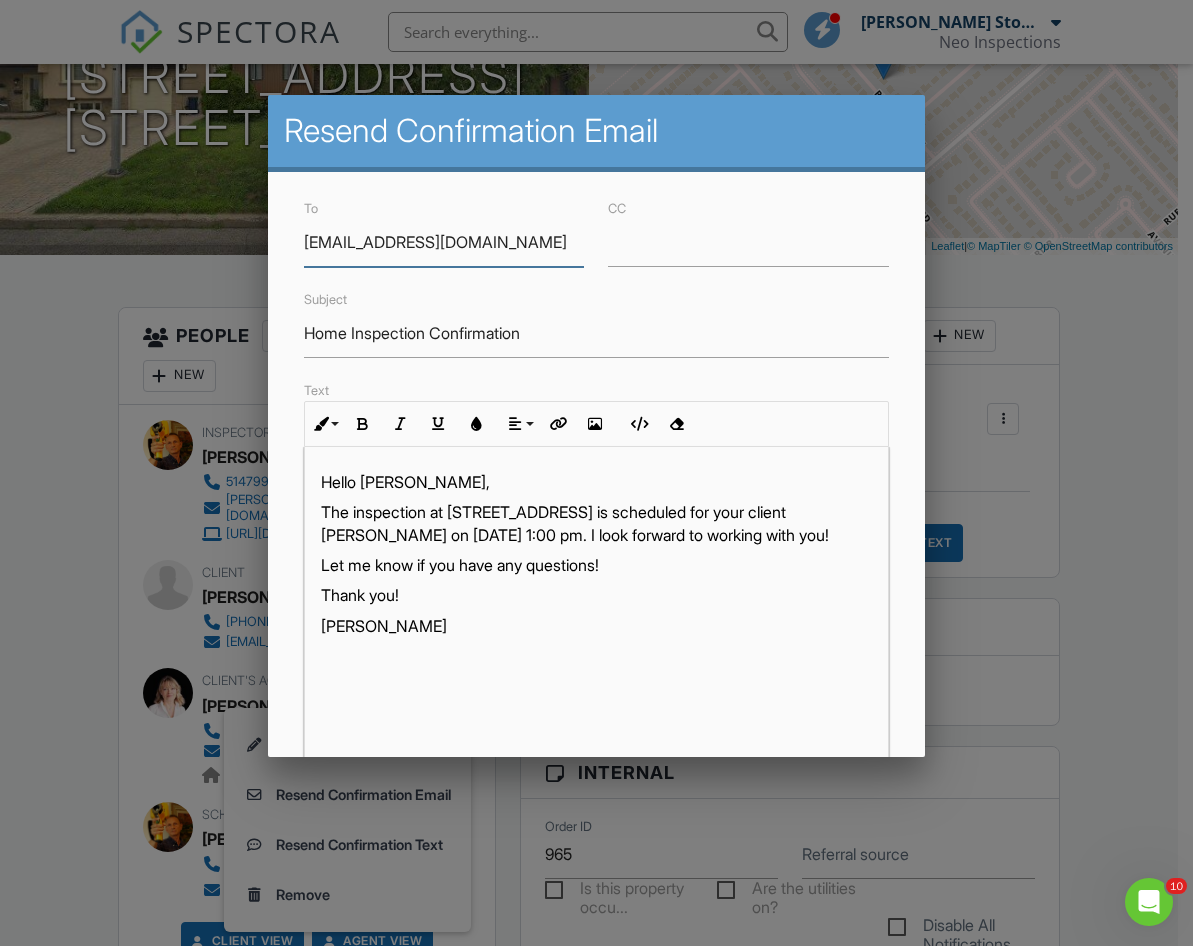scroll, scrollTop: 1, scrollLeft: 0, axis: vertical 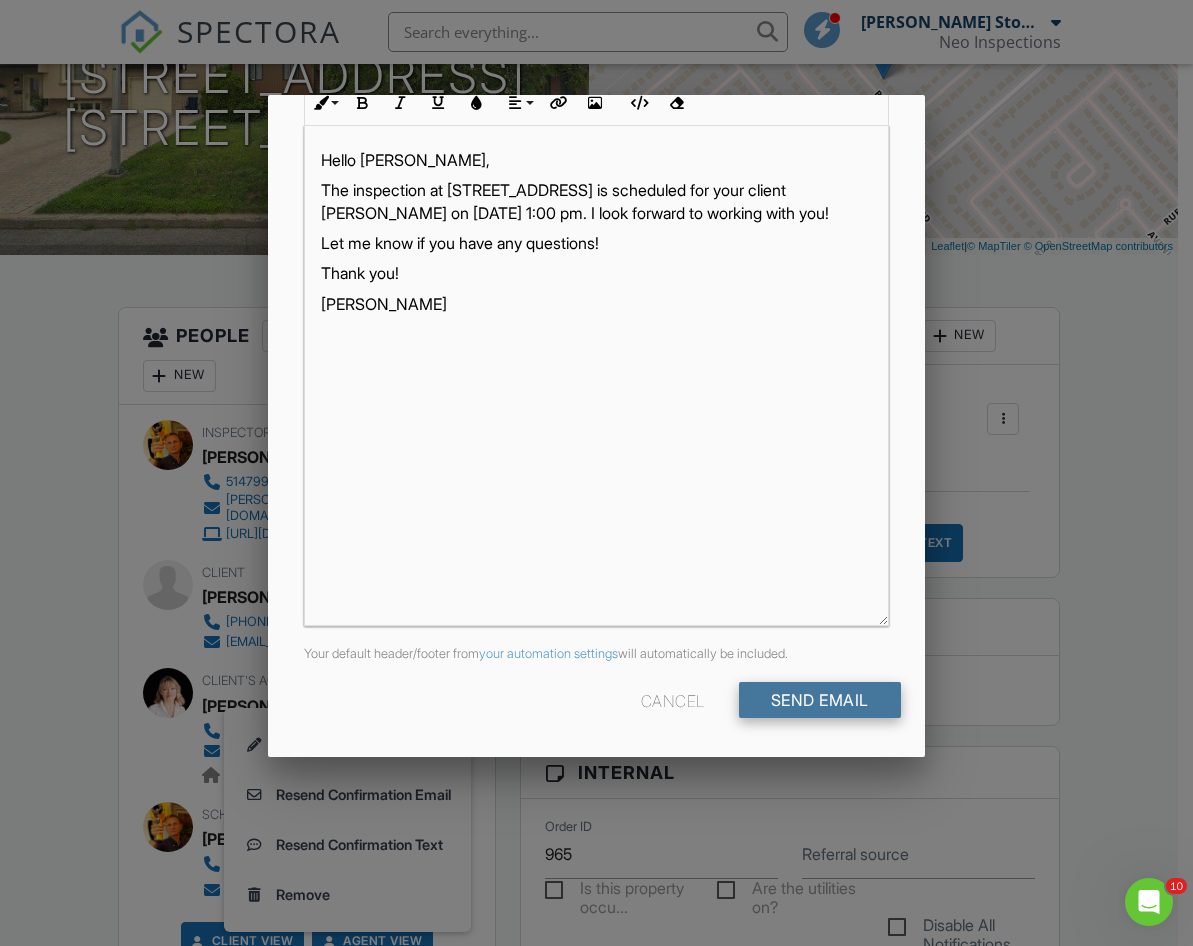 click on "Send Email" at bounding box center [820, 700] 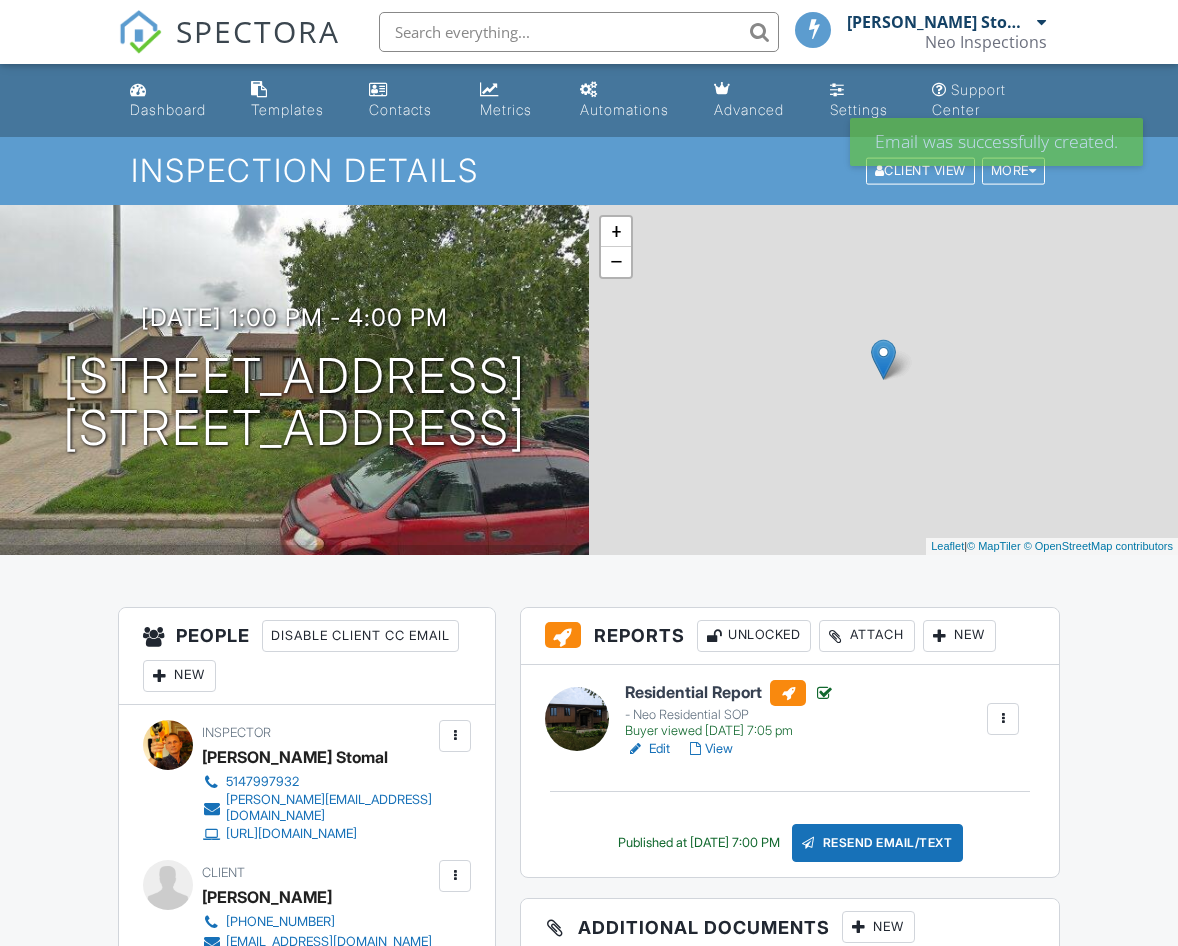 scroll, scrollTop: 0, scrollLeft: 0, axis: both 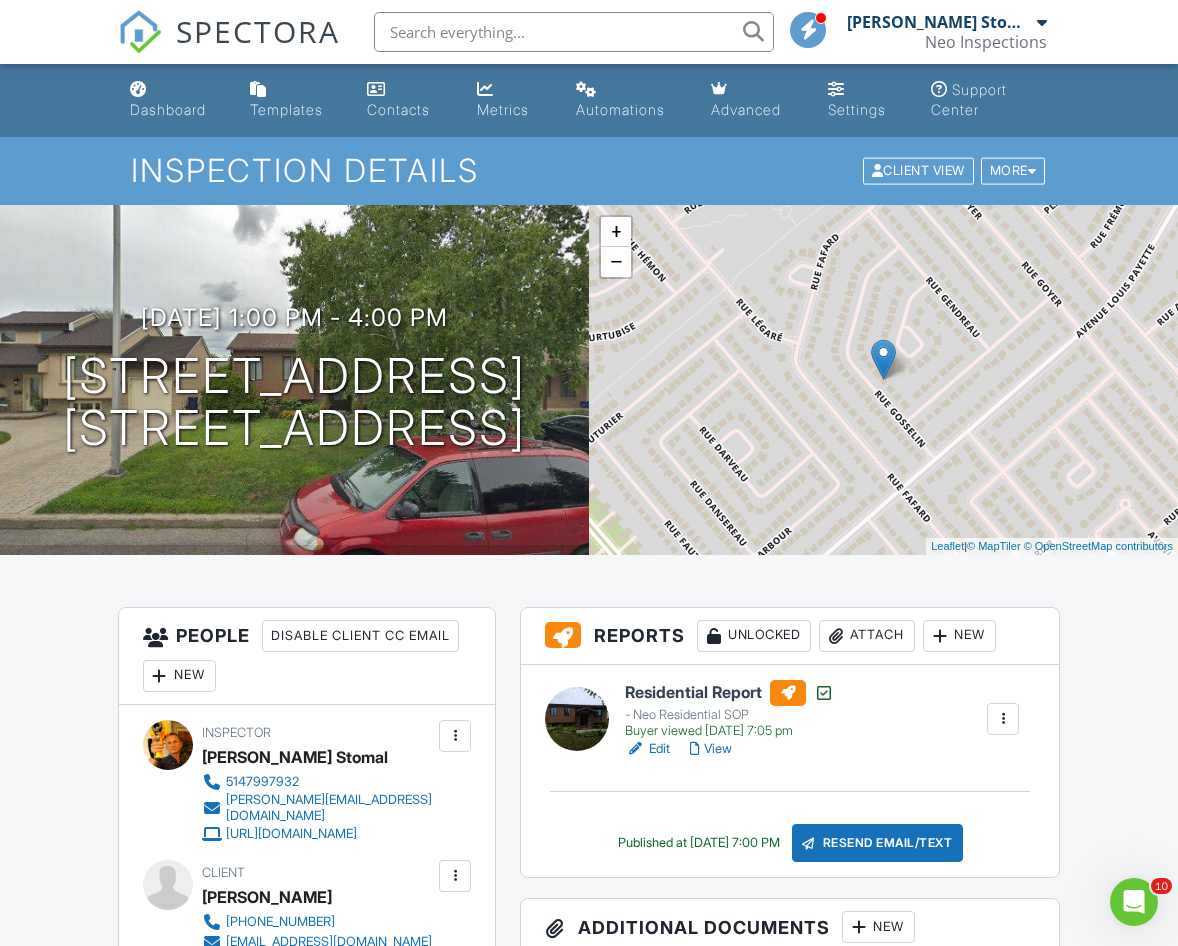click on "Dashboard
Templates
Contacts
Metrics
Automations
Advanced
Settings
Support Center
Inspection Details
Client View
More
Property Details
Reschedule
Reorder / Copy
Share
Cancel
Delete
Print Order
Convert to V9
View Change Log
07/06/2025  1:00 pm
- 4:00 pm
2069 Rue Gosselin
Laval, QC H7T 2A9
+ − Leaflet  |  © MapTiler   © OpenStreetMap contributors
All emails and texts are disabled for this inspection!
All emails and texts have been disabled for this inspection. This may have happened due to someone manually disabling them or this inspection being unconfirmed when it was scheduled. To re-enable emails and texts for this inspection, click the button below.
Turn on emails and texts
Turn on and Requeue Notifications" at bounding box center (589, 1644) 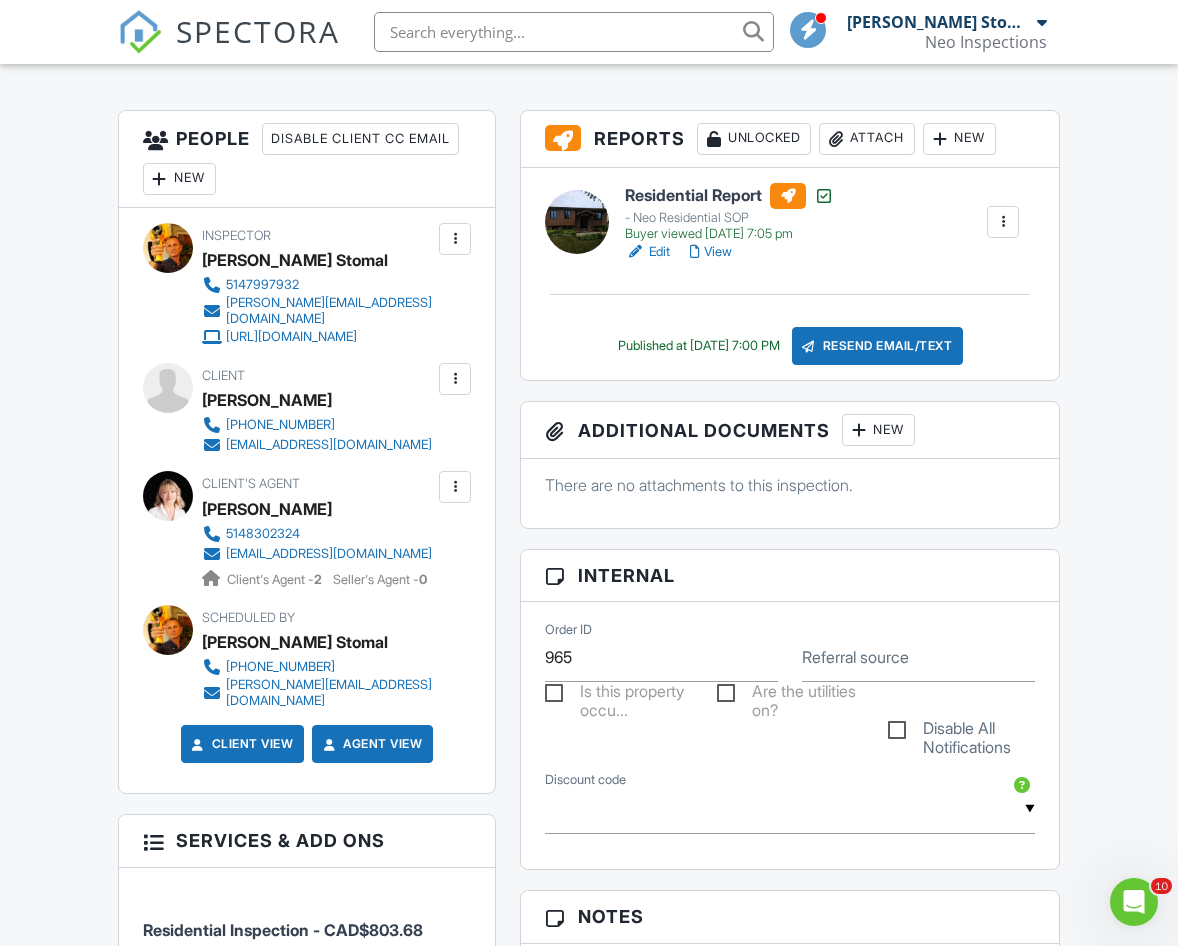 scroll, scrollTop: 500, scrollLeft: 0, axis: vertical 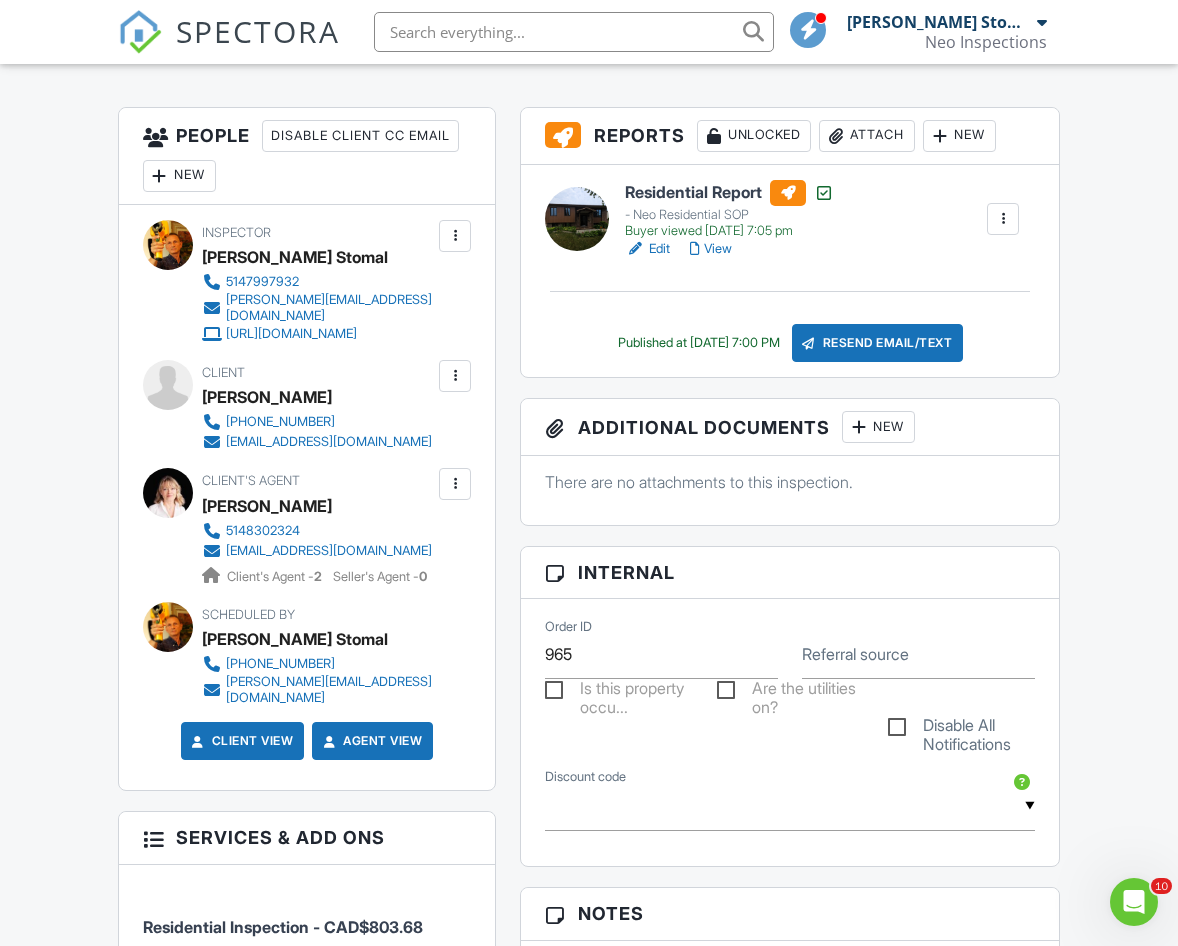 click at bounding box center [455, 484] 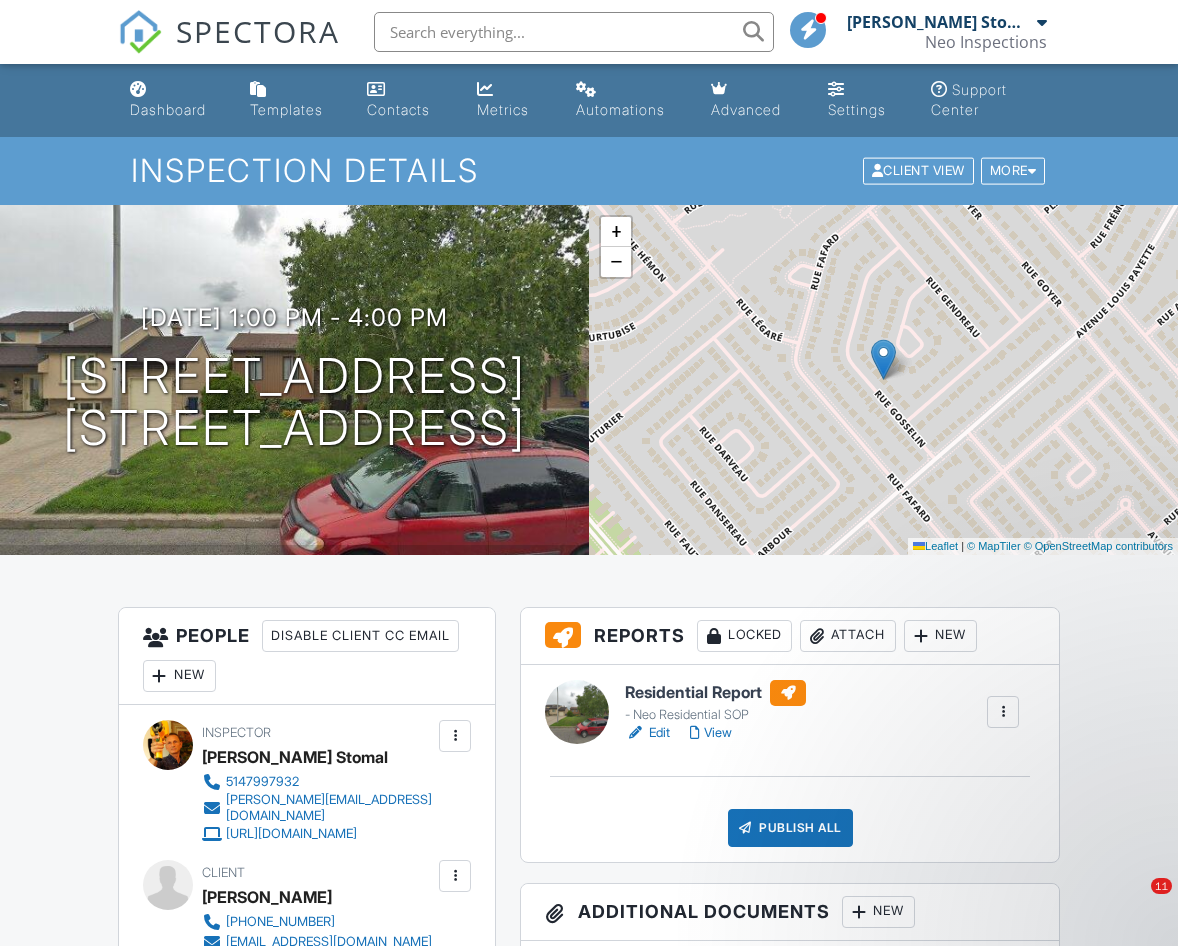 scroll, scrollTop: 100, scrollLeft: 0, axis: vertical 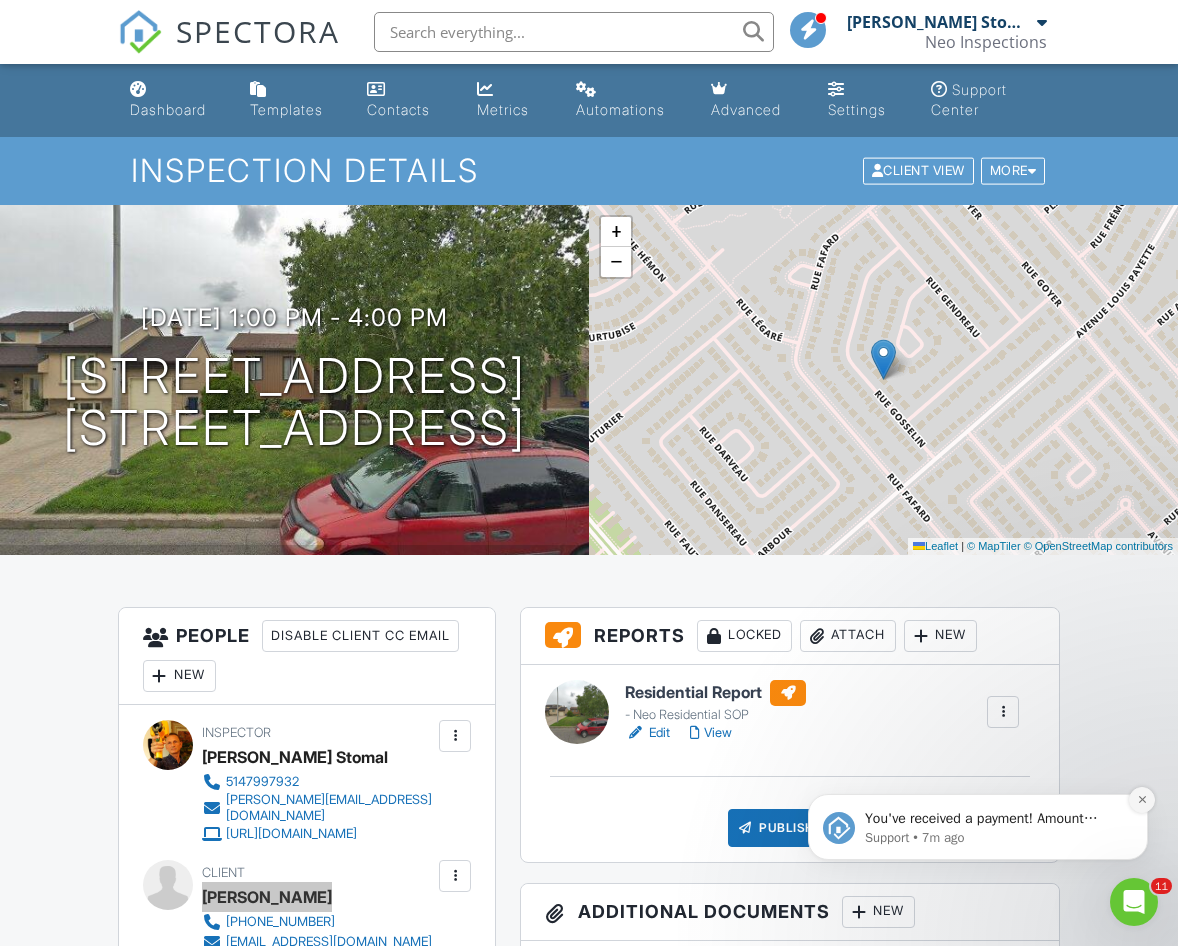 click 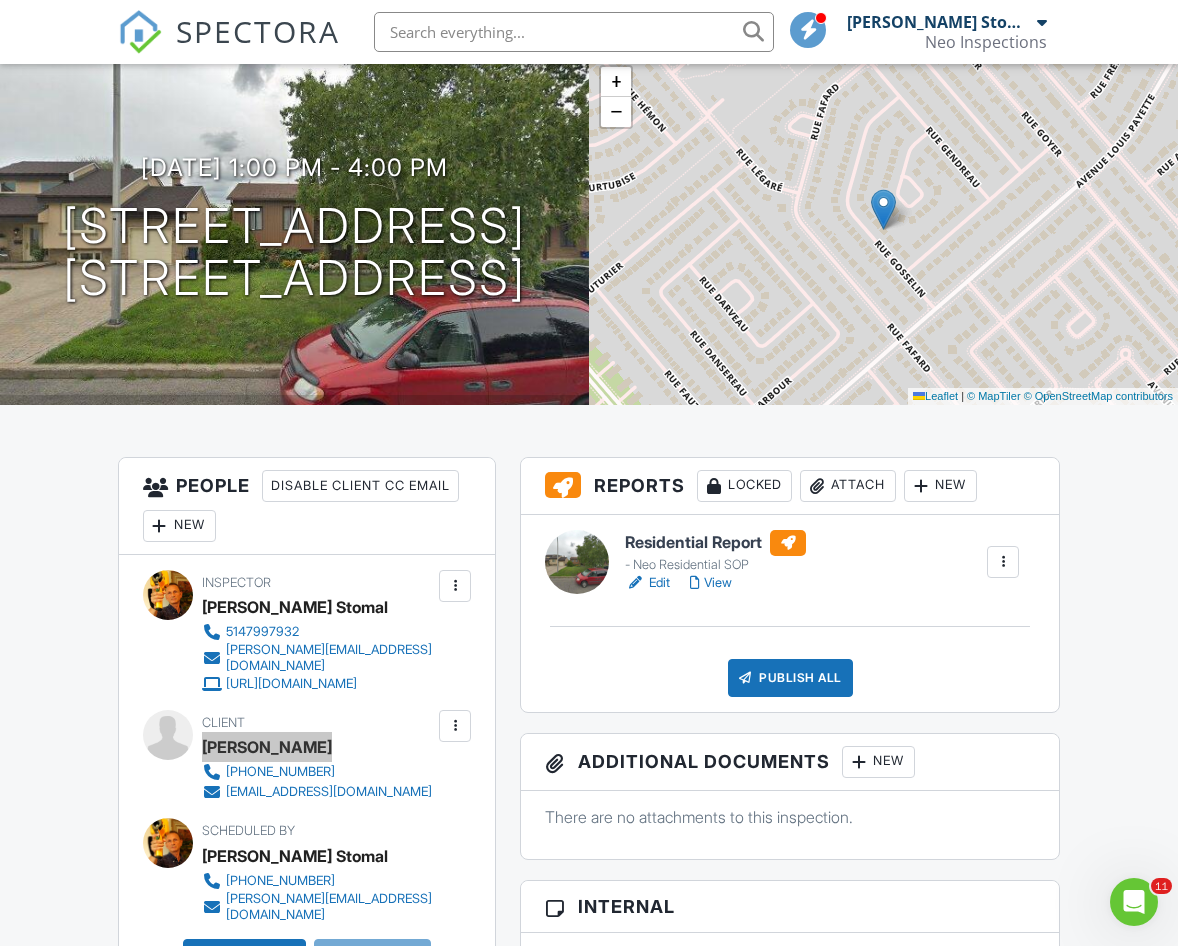 scroll, scrollTop: 200, scrollLeft: 0, axis: vertical 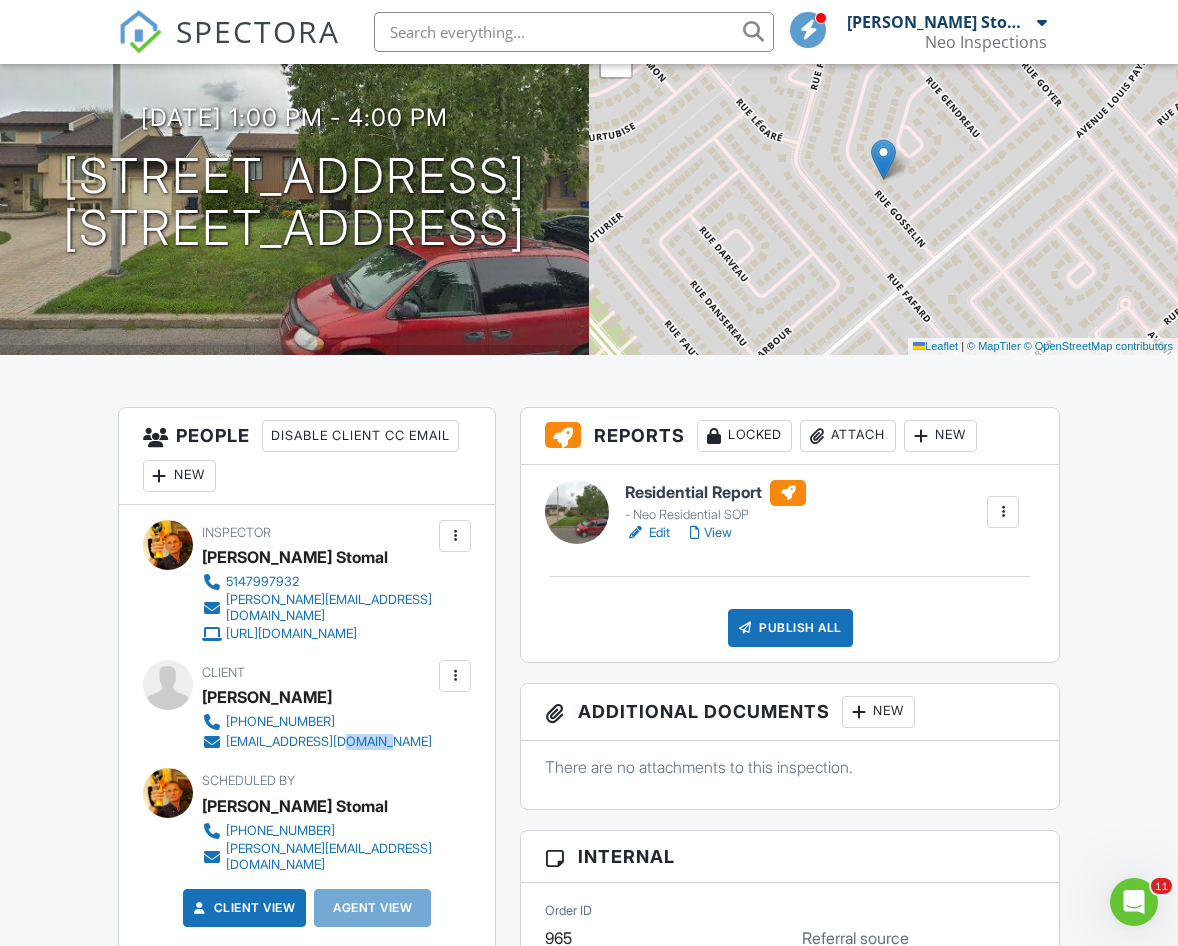 drag, startPoint x: 399, startPoint y: 739, endPoint x: 330, endPoint y: 732, distance: 69.354164 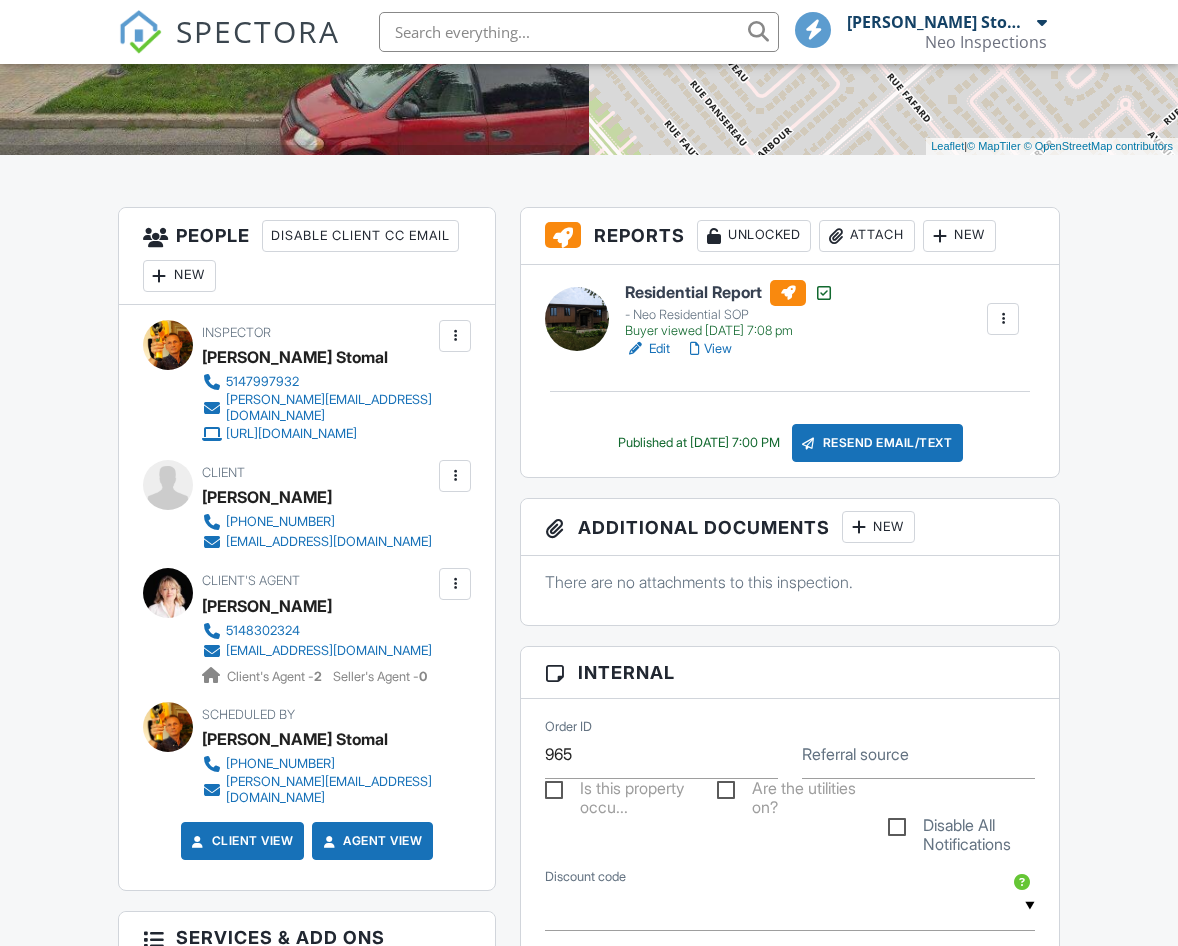 scroll, scrollTop: 400, scrollLeft: 0, axis: vertical 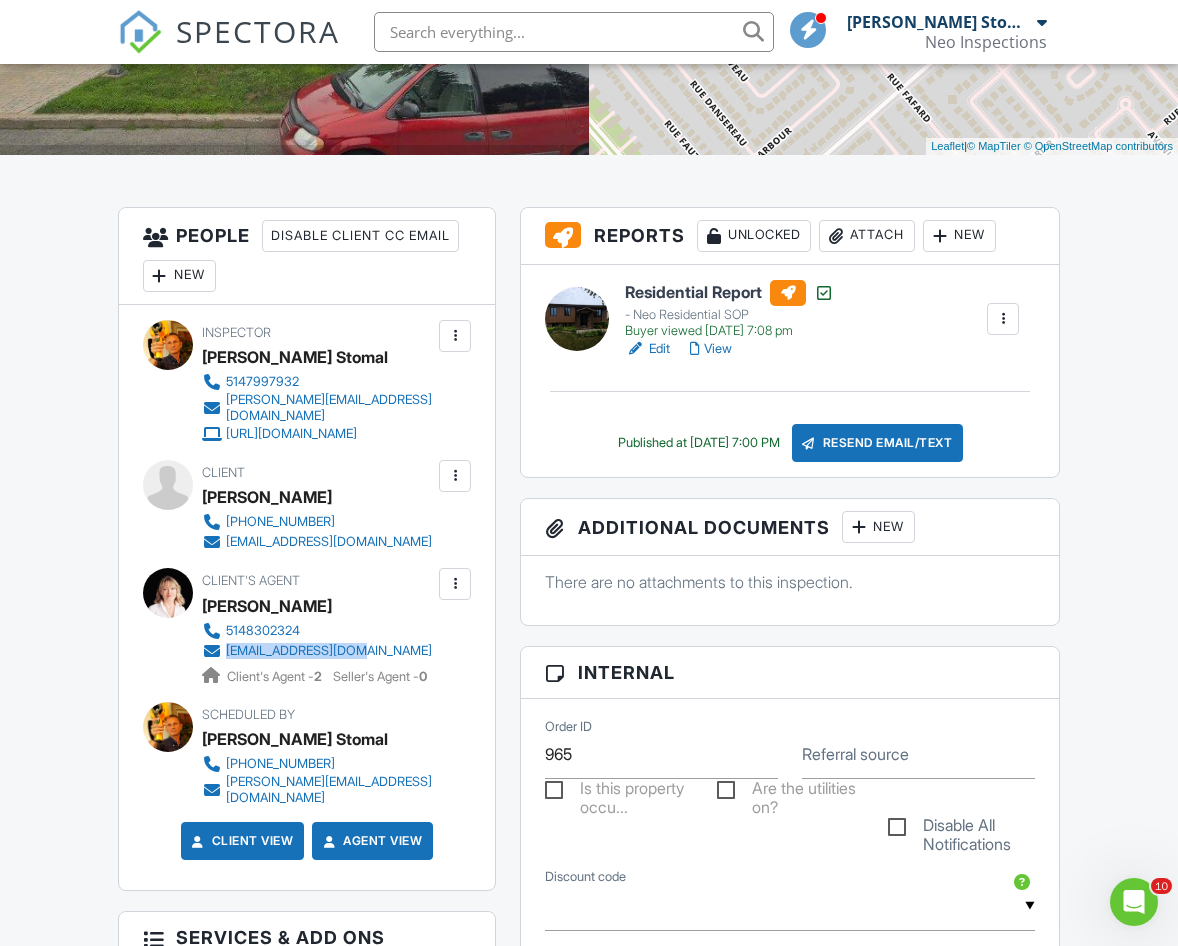 drag, startPoint x: 467, startPoint y: 641, endPoint x: 227, endPoint y: 646, distance: 240.05208 